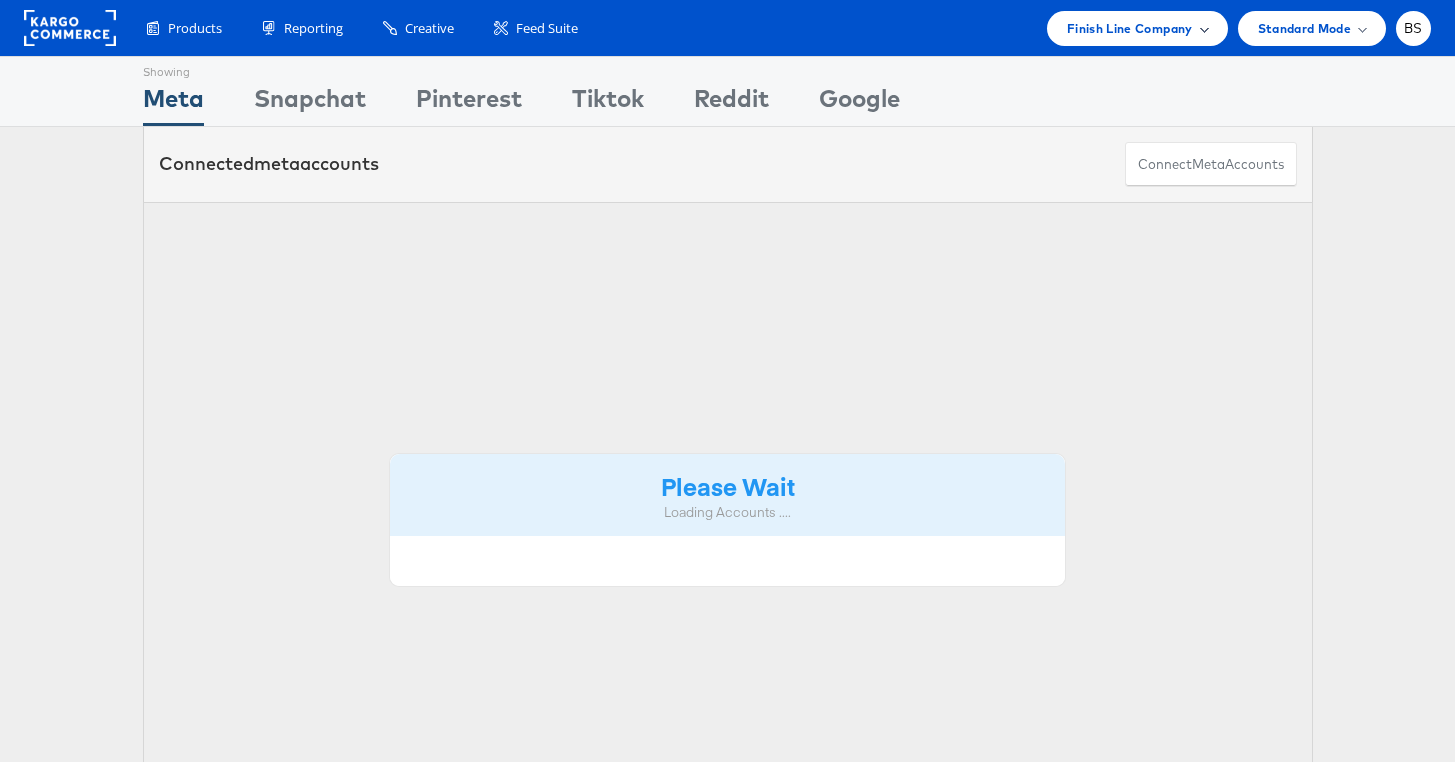 scroll, scrollTop: 0, scrollLeft: 0, axis: both 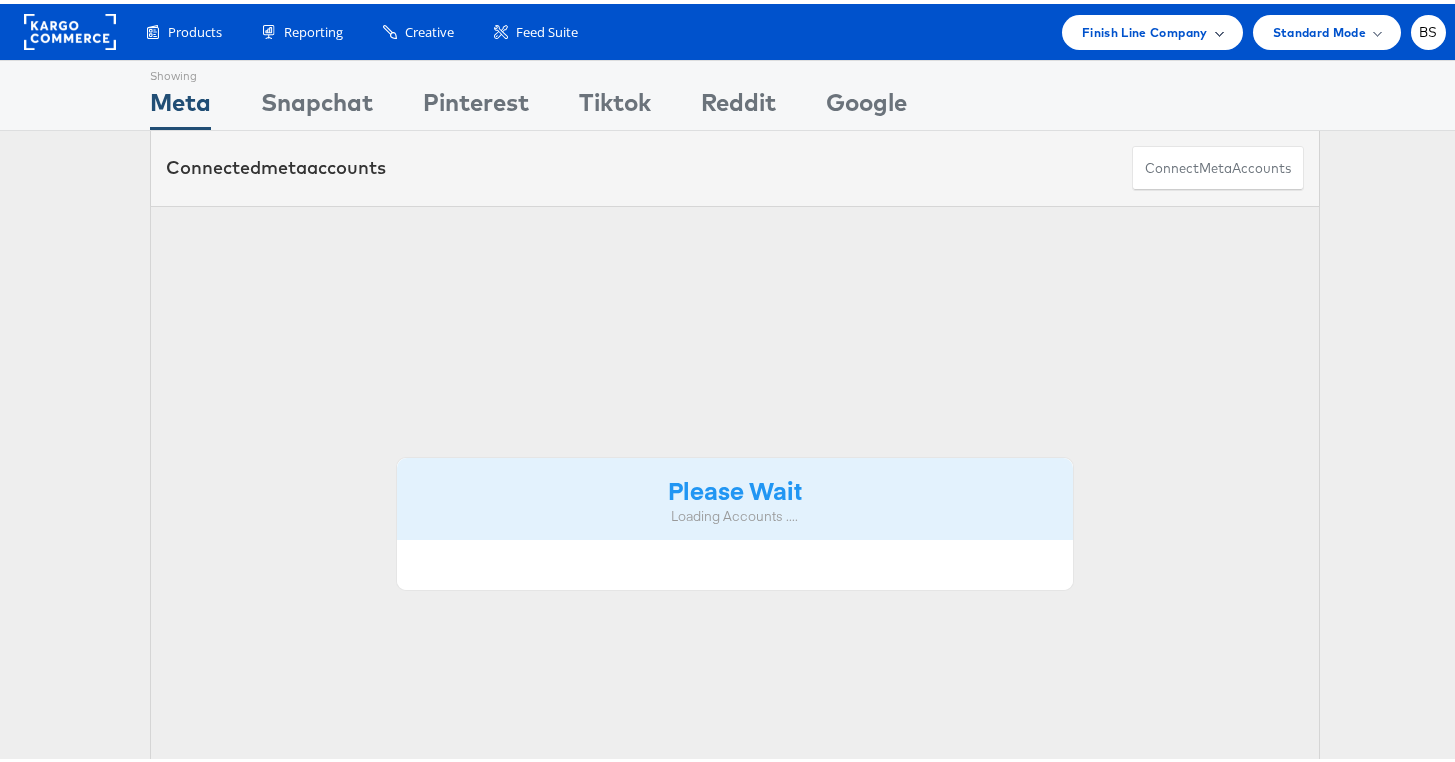 click on "Finish Line Company" at bounding box center [1145, 28] 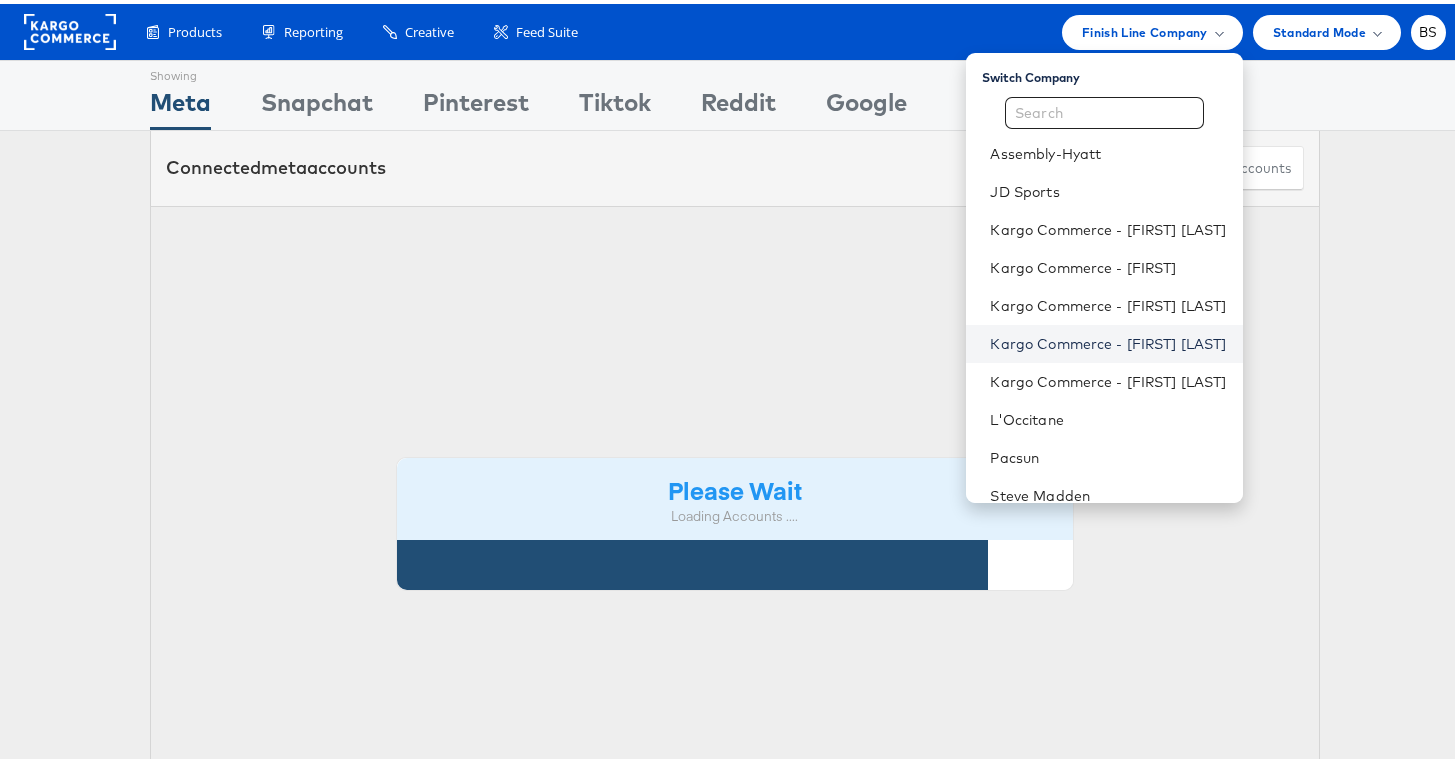 scroll, scrollTop: 205, scrollLeft: 0, axis: vertical 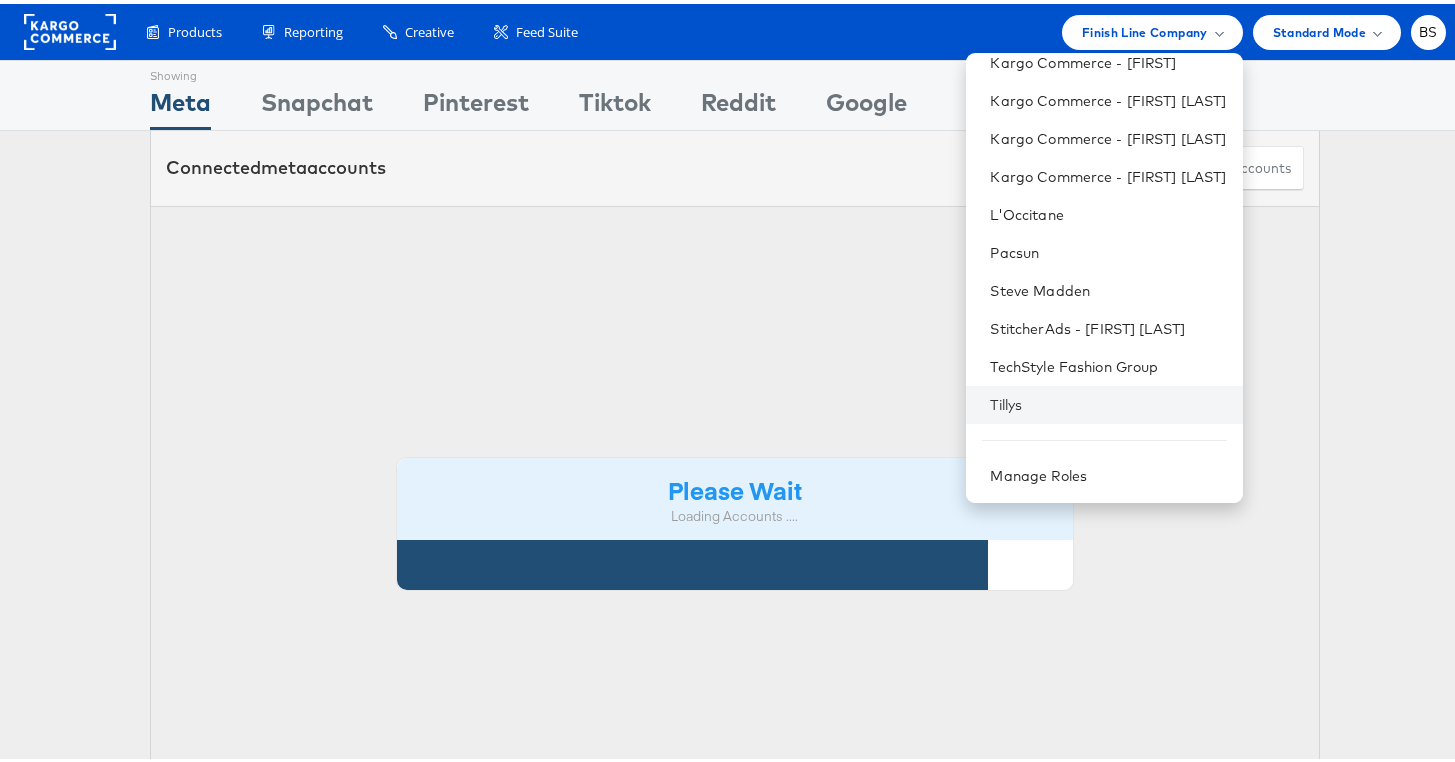 click on "Tillys" at bounding box center [1104, 401] 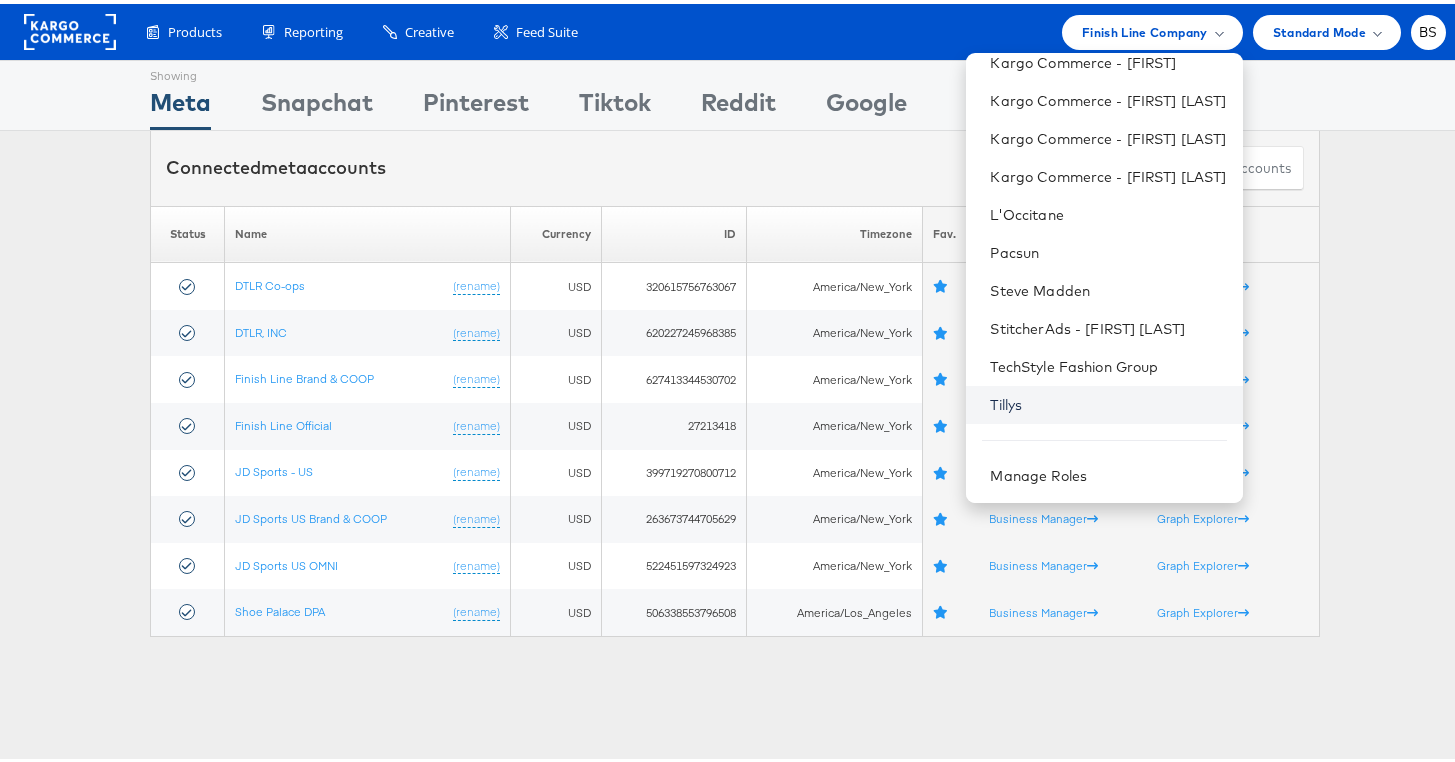 click on "Tillys" at bounding box center [1108, 401] 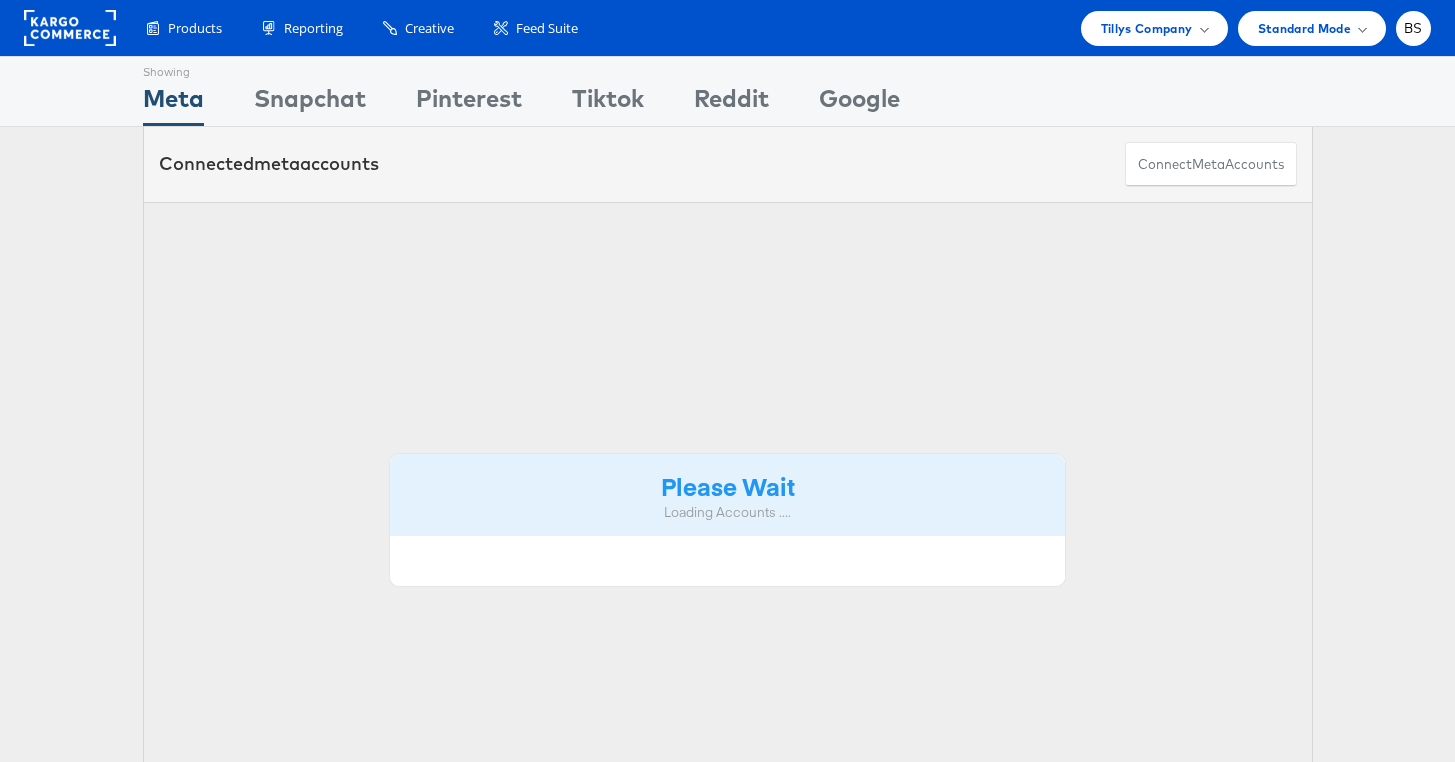 scroll, scrollTop: 0, scrollLeft: 0, axis: both 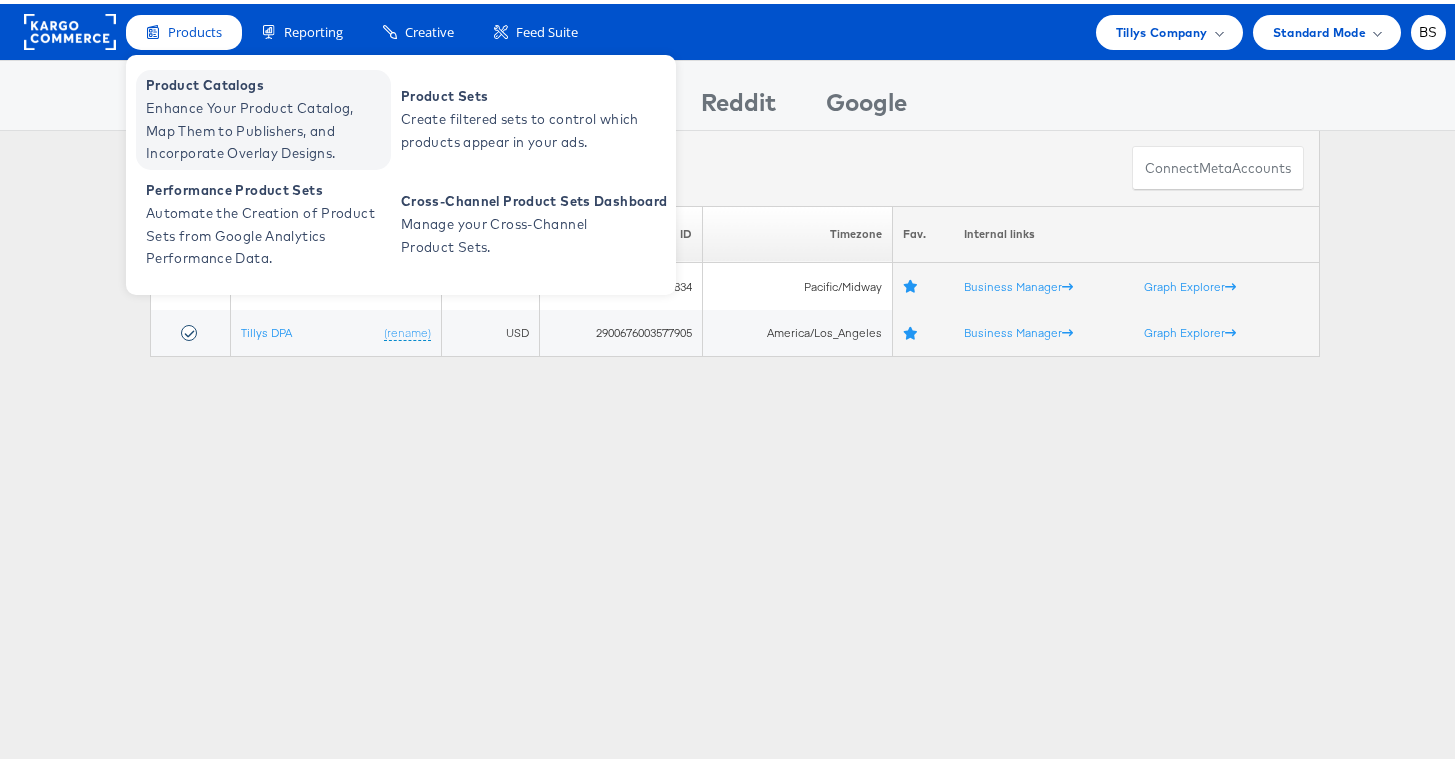 click on "Product Catalogs" at bounding box center [266, 81] 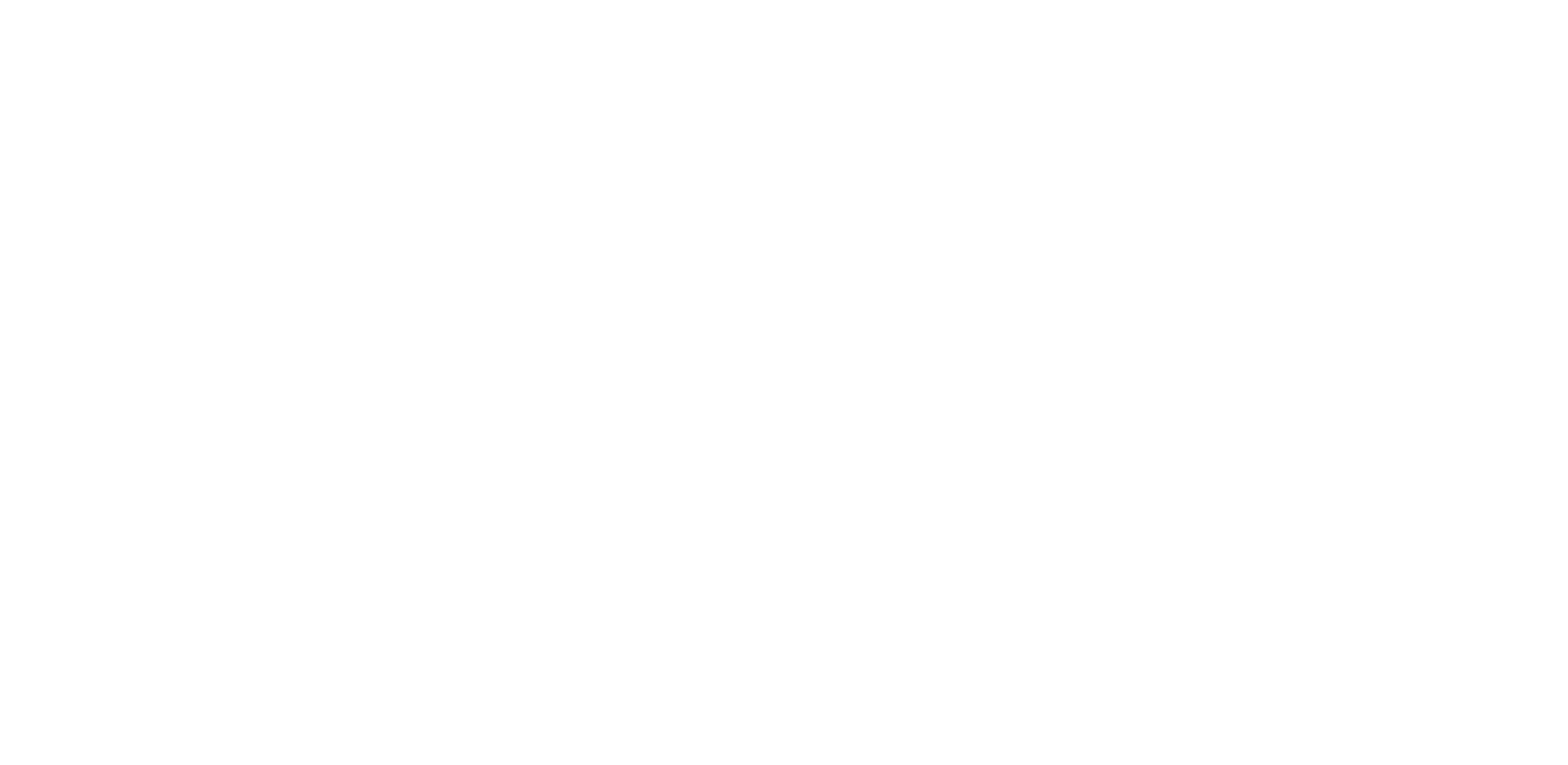 scroll, scrollTop: 0, scrollLeft: 0, axis: both 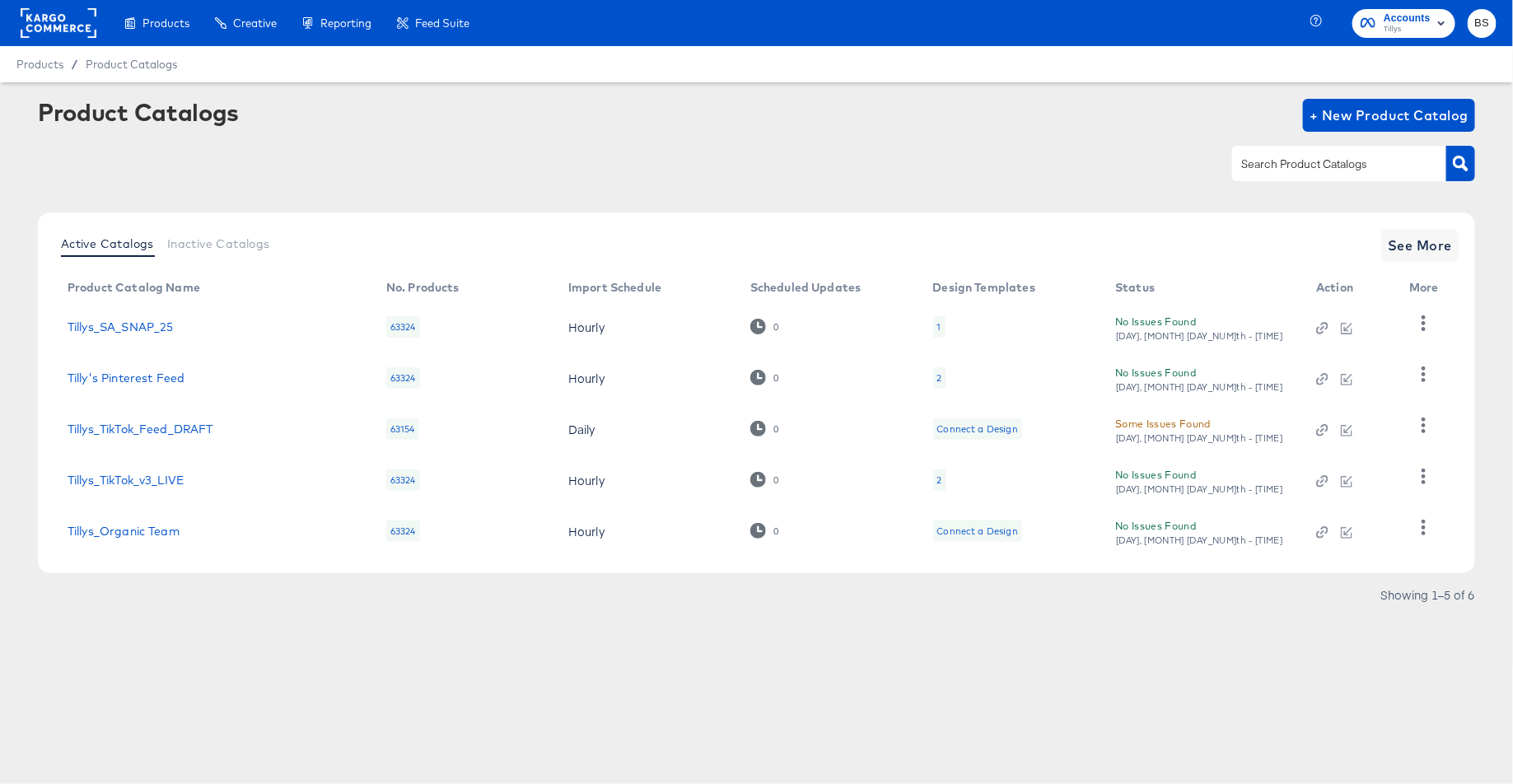 click at bounding box center (1339, 163) 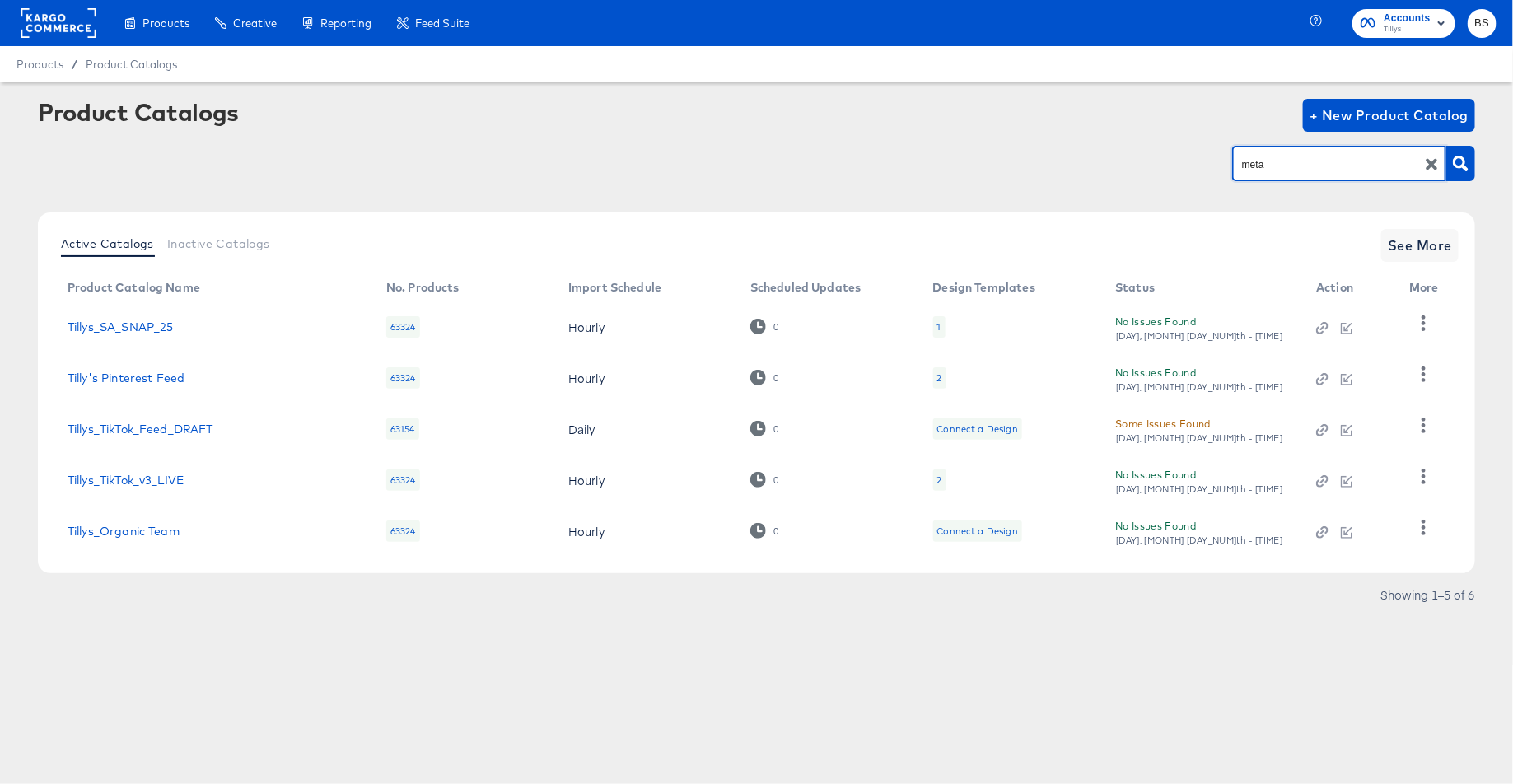 type on "meta" 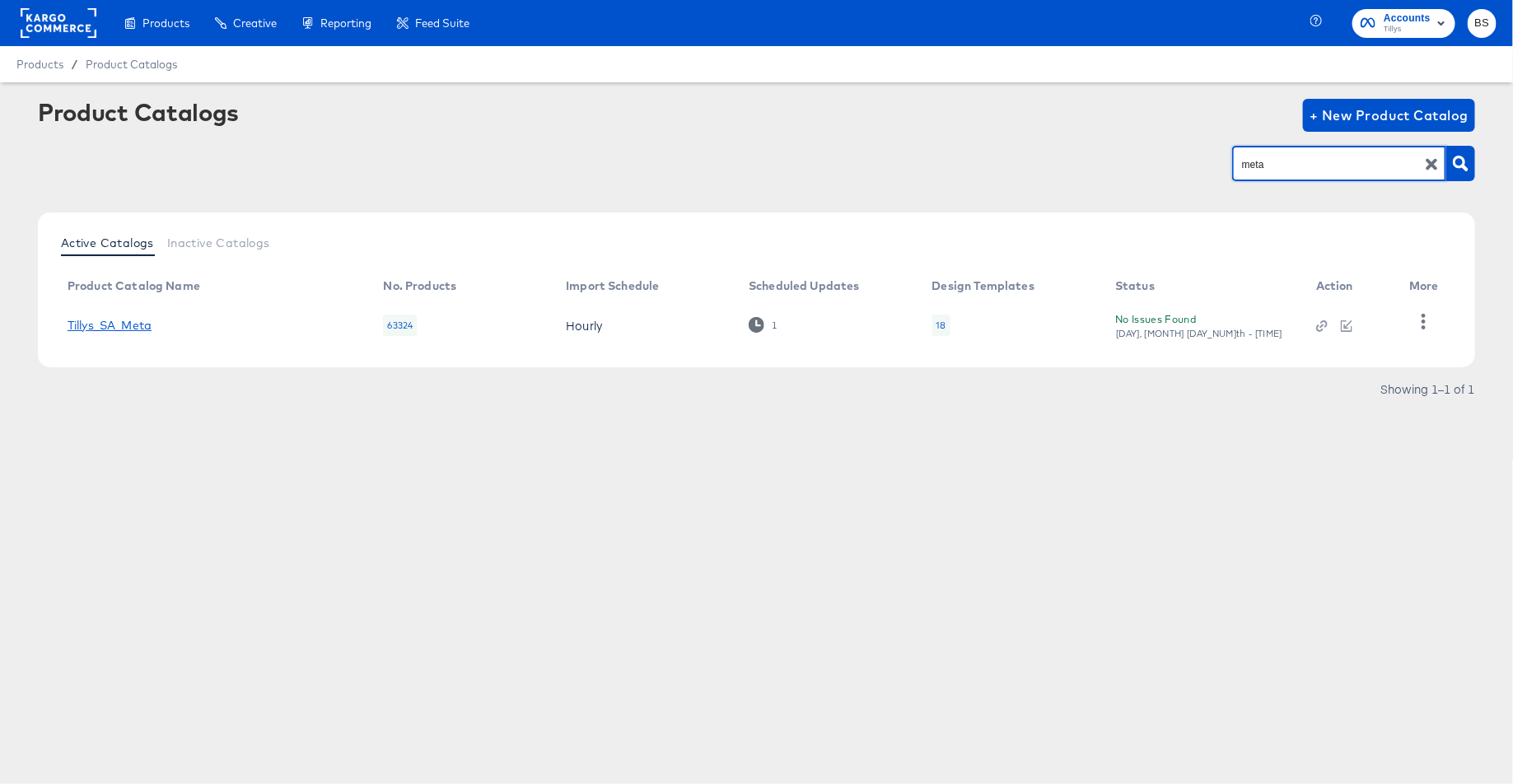 click on "Tillys_SA_Meta" at bounding box center [110, 325] 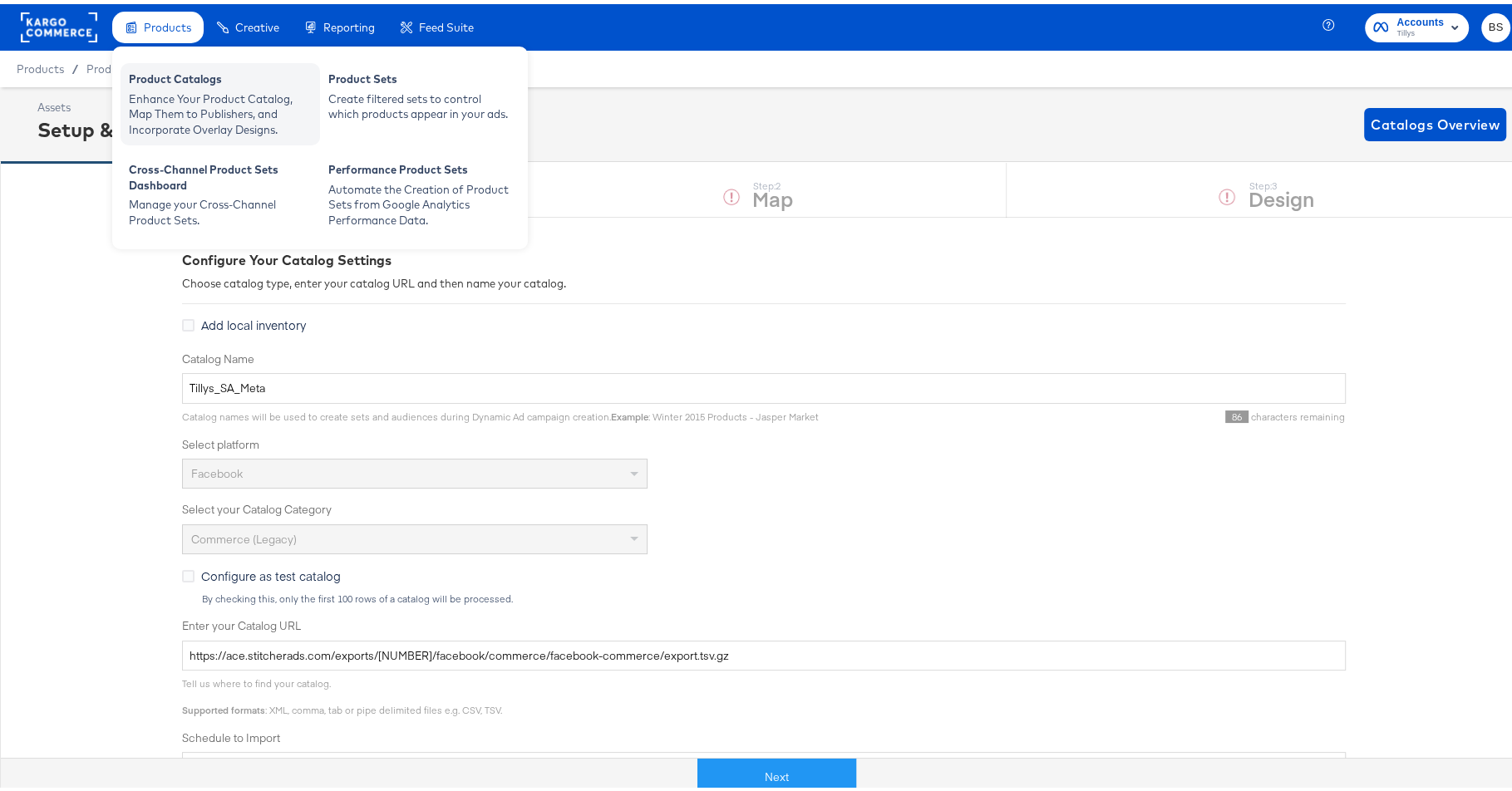 click on "Product Catalogs" at bounding box center [220, 77] 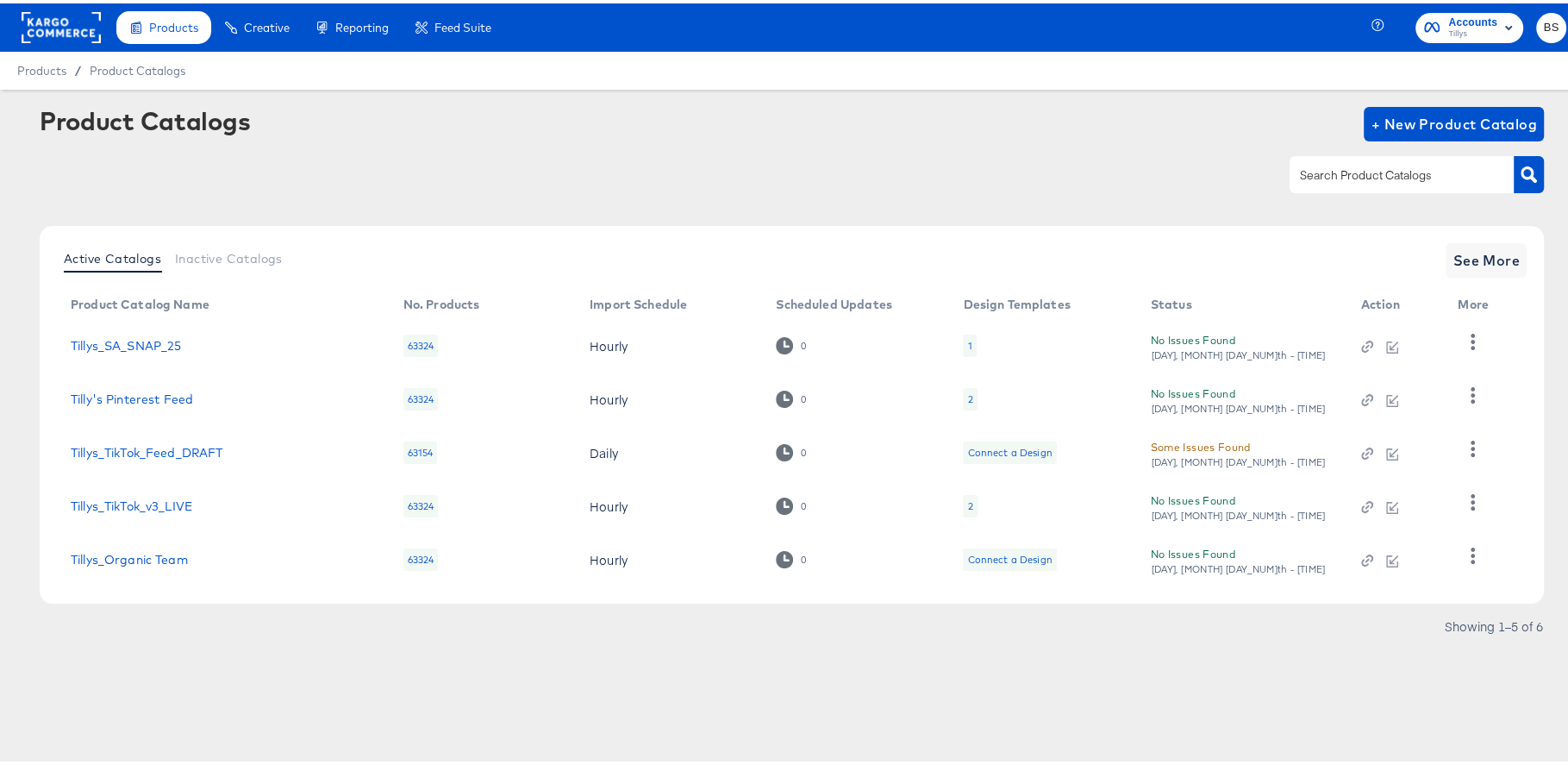 click on "Enhance Your Product Catalog, Map Them to Publishers, and Incorporate Overlay Designs." at bounding box center (0, 0) 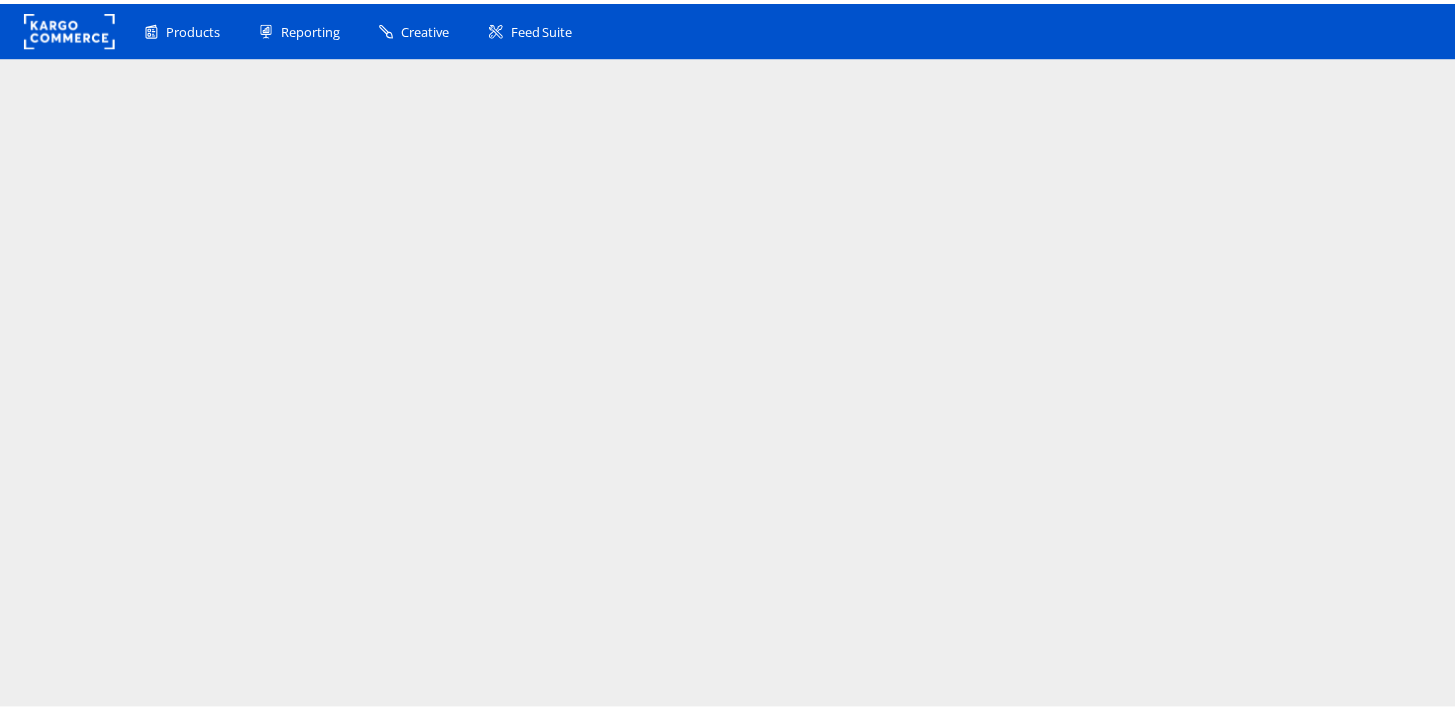 scroll, scrollTop: 0, scrollLeft: 0, axis: both 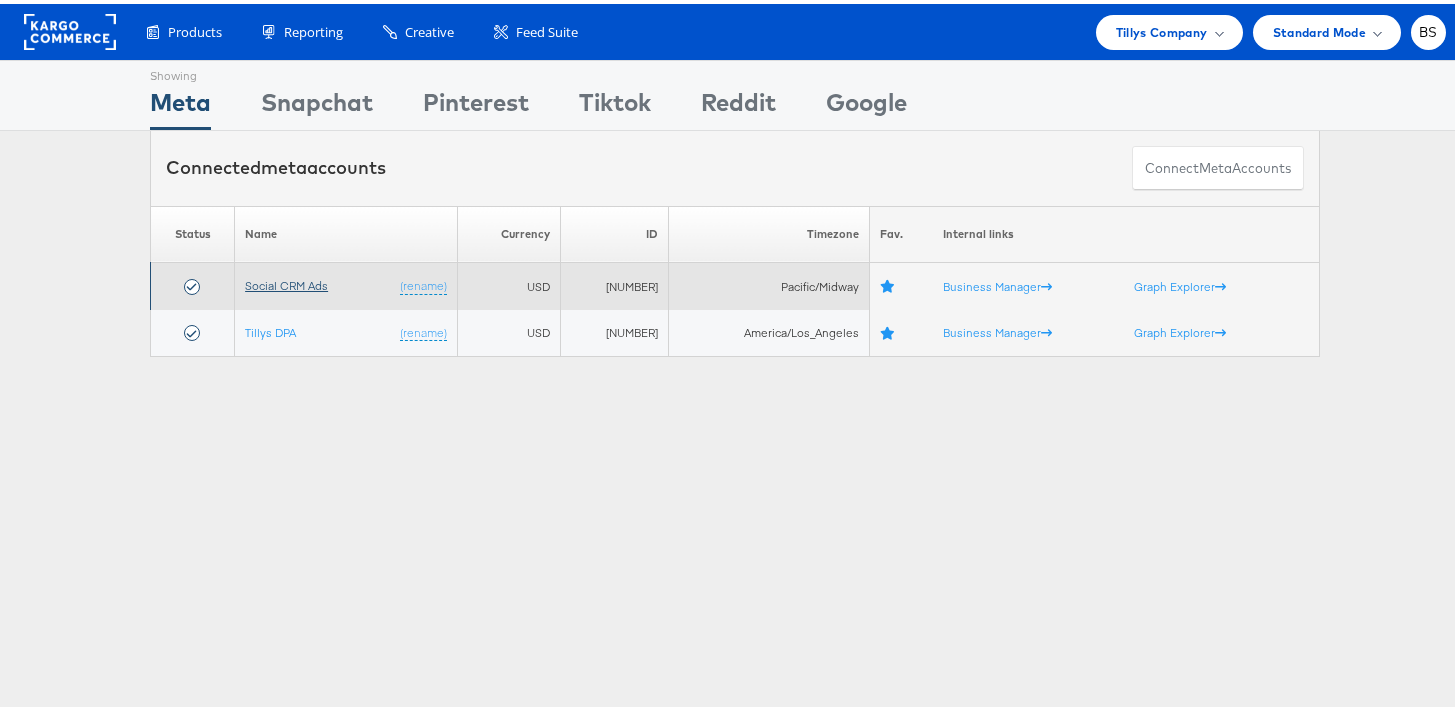 click on "Social CRM Ads" at bounding box center (286, 281) 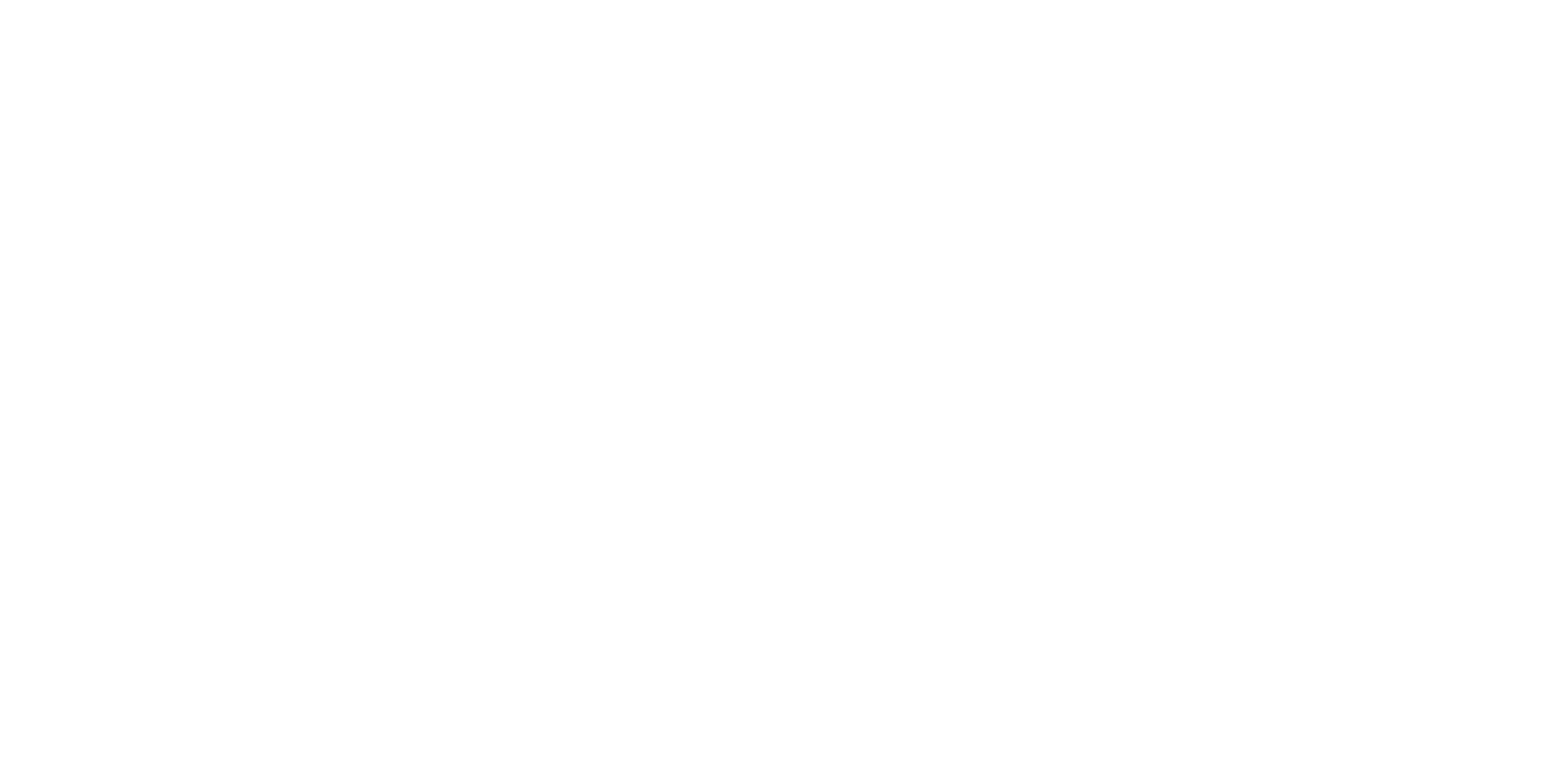 scroll, scrollTop: 0, scrollLeft: 0, axis: both 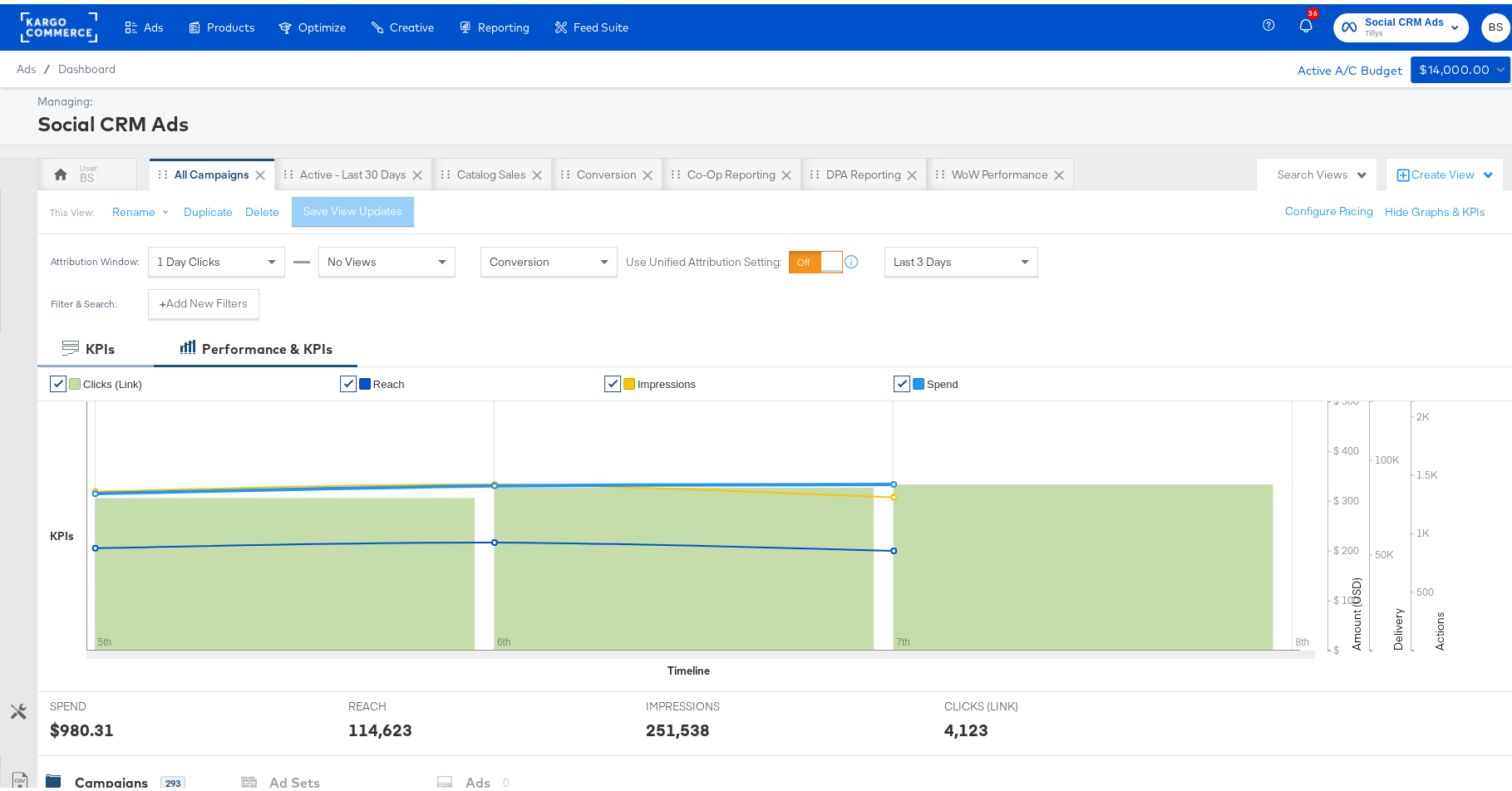 click on "KPIs" at bounding box center (96, 345) 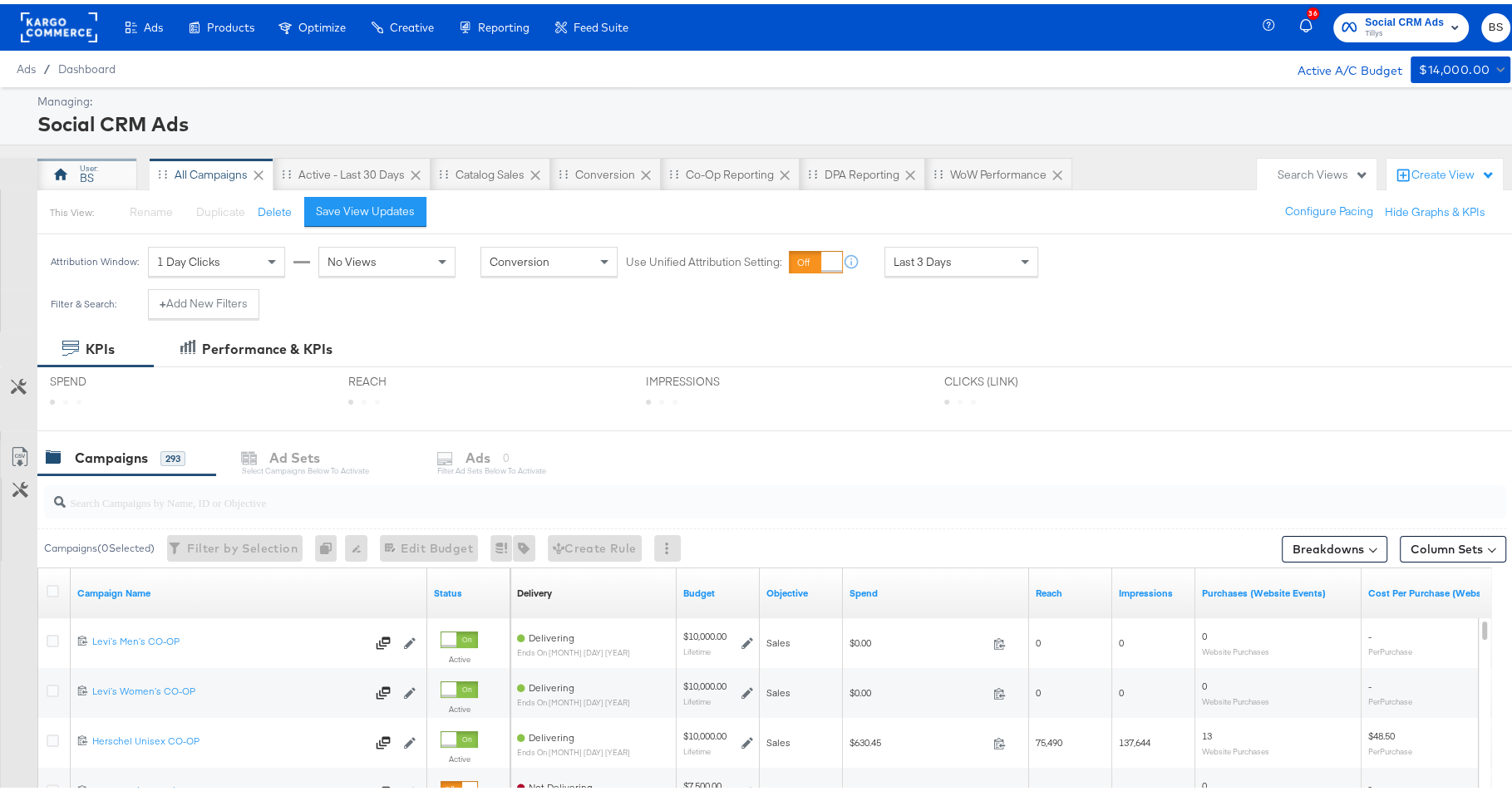 click on "BS" at bounding box center (87, 170) 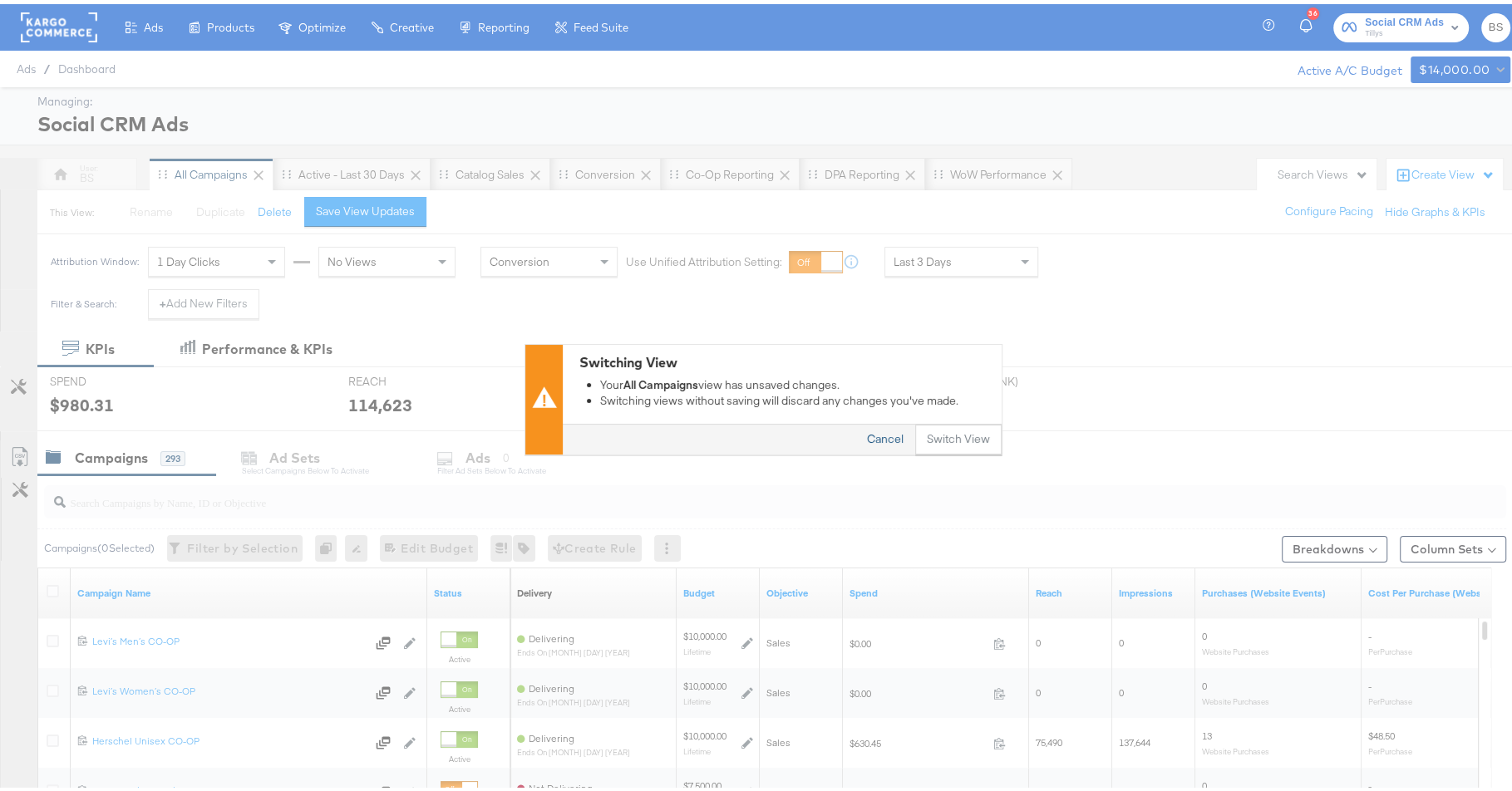 click on "Cancel" at bounding box center (885, 436) 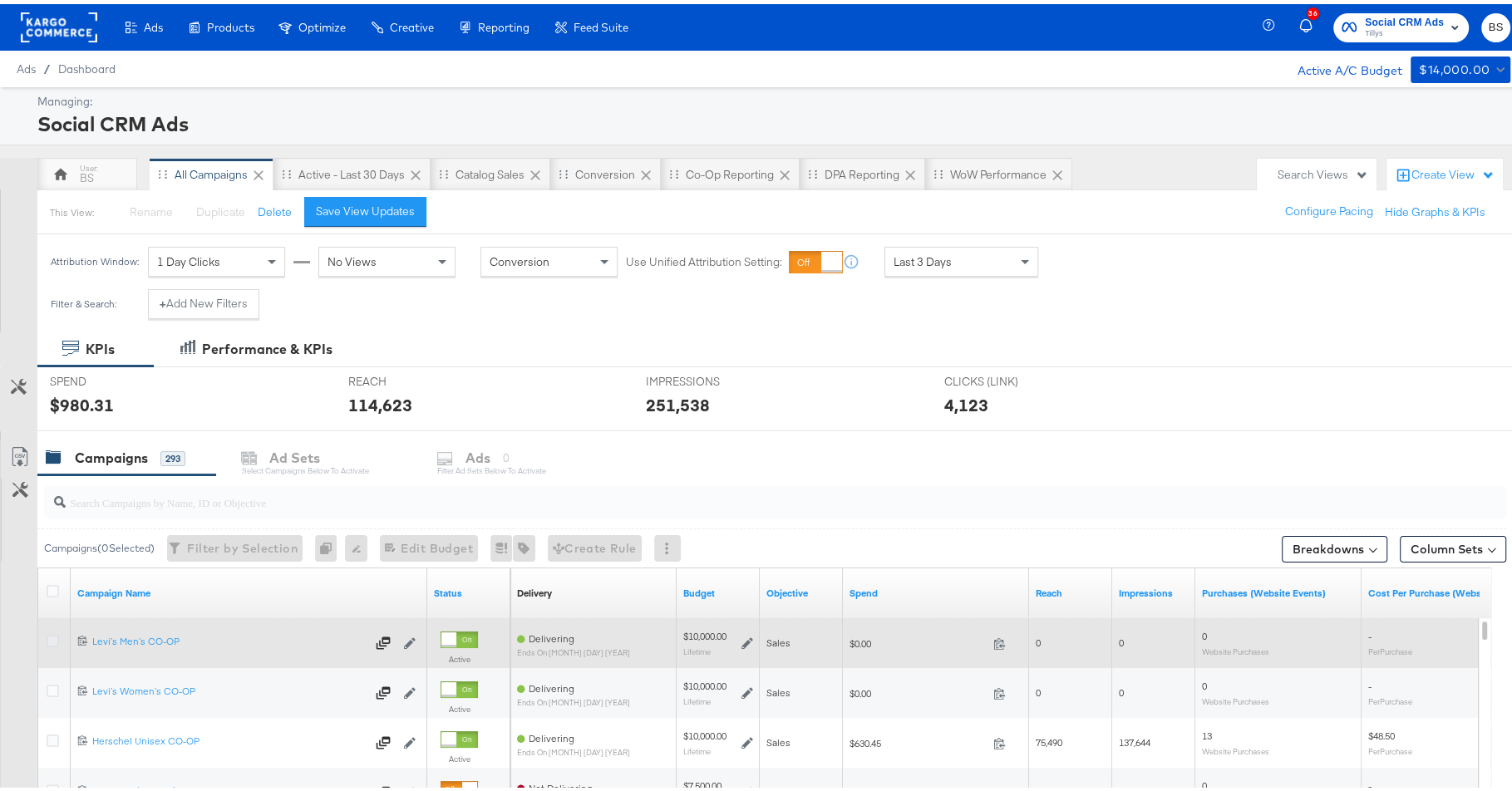 click at bounding box center [52, 636] 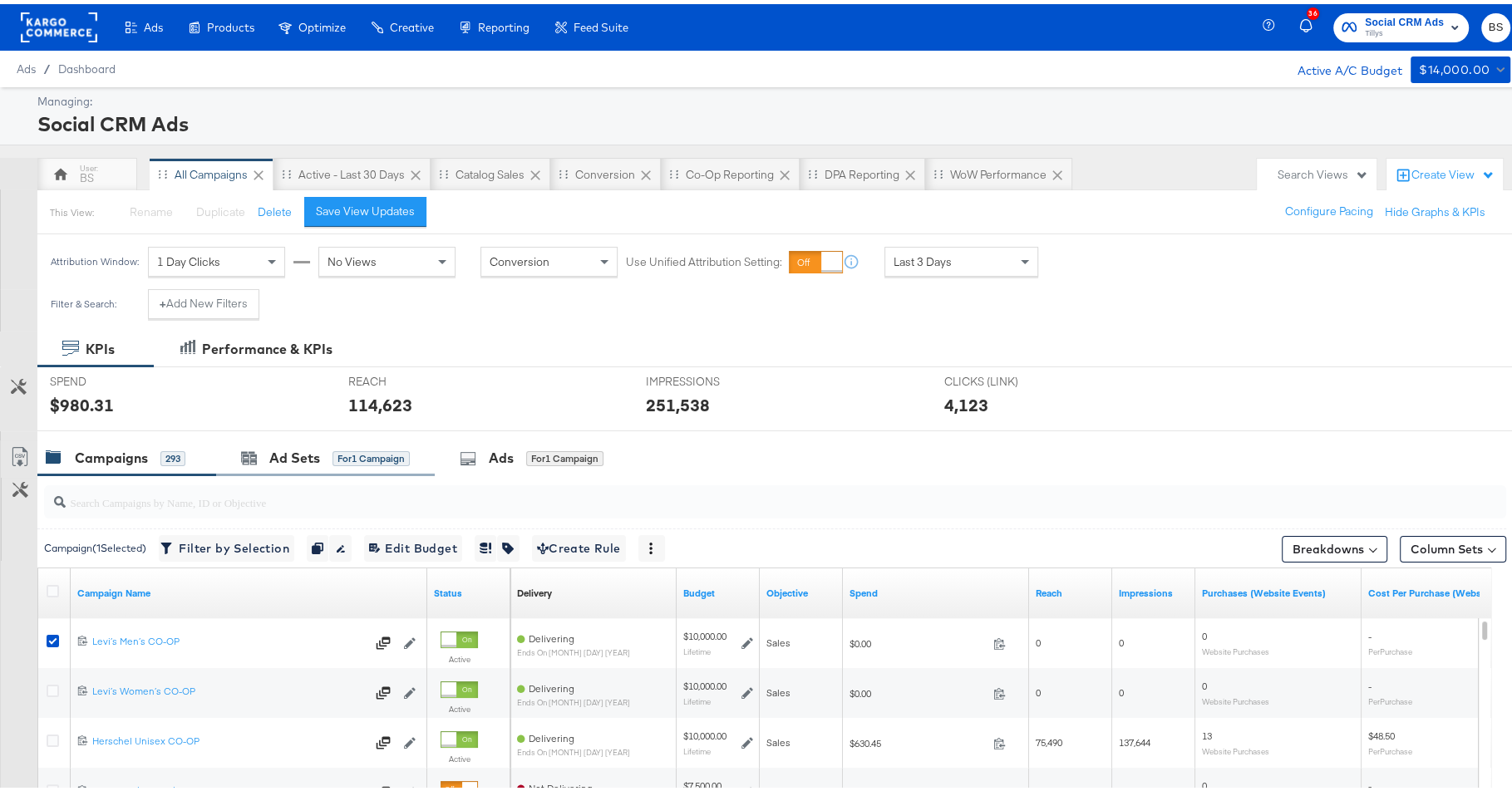 click on "Ad Sets for  1   Campaign" at bounding box center [325, 454] 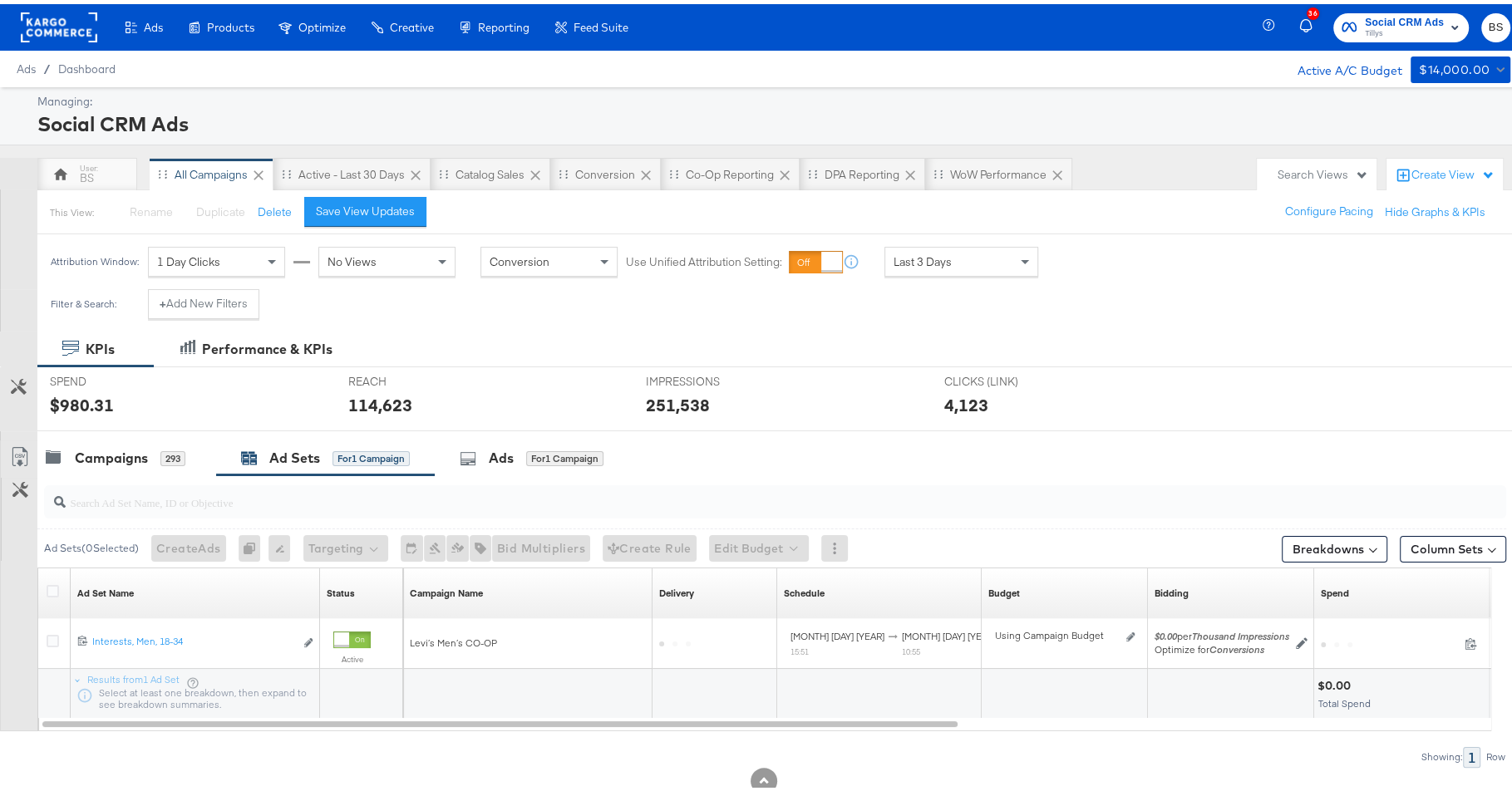 scroll, scrollTop: 42, scrollLeft: 0, axis: vertical 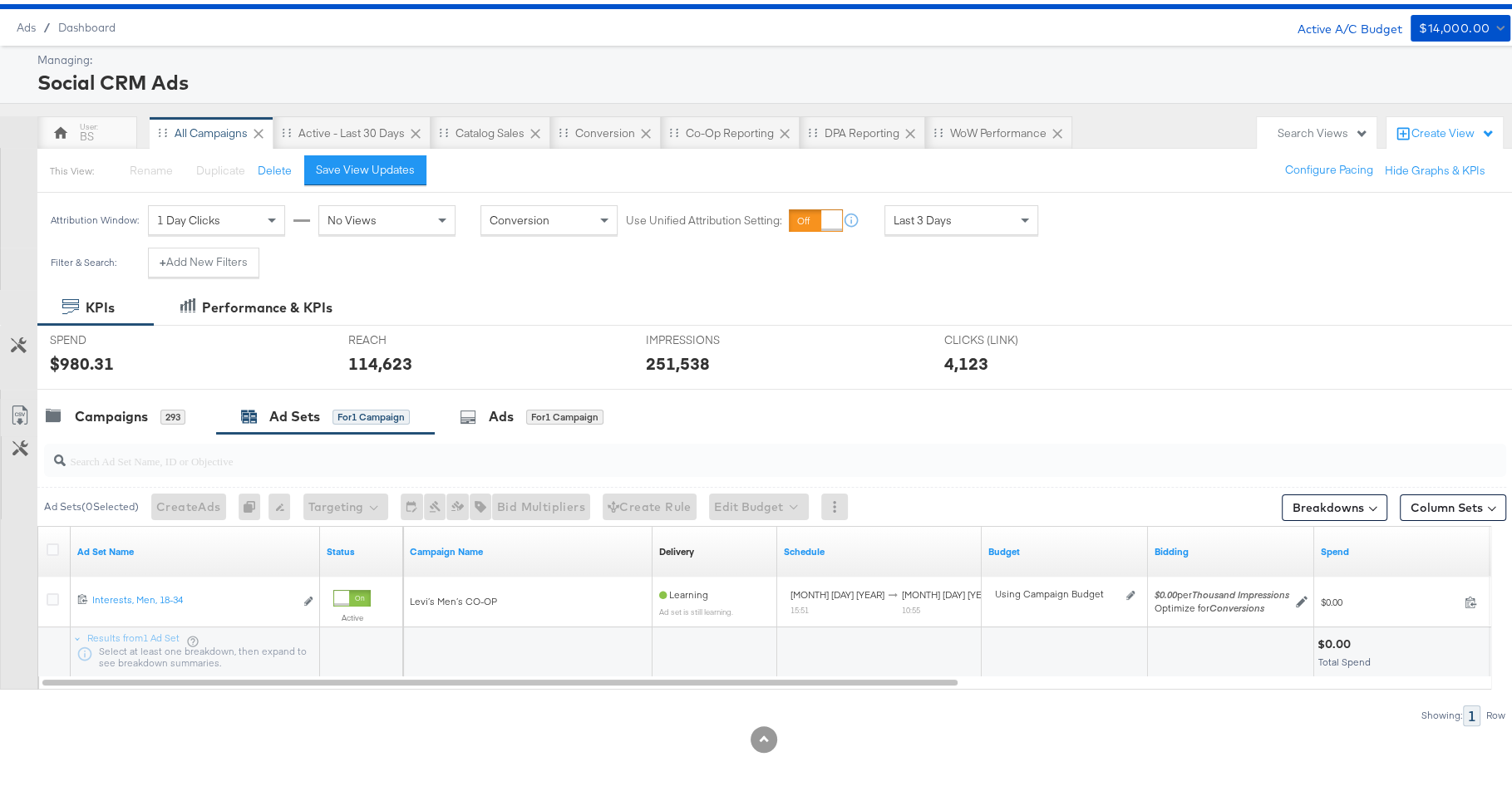 click on "SPEND SPEND $980.31" at bounding box center [186, 353] 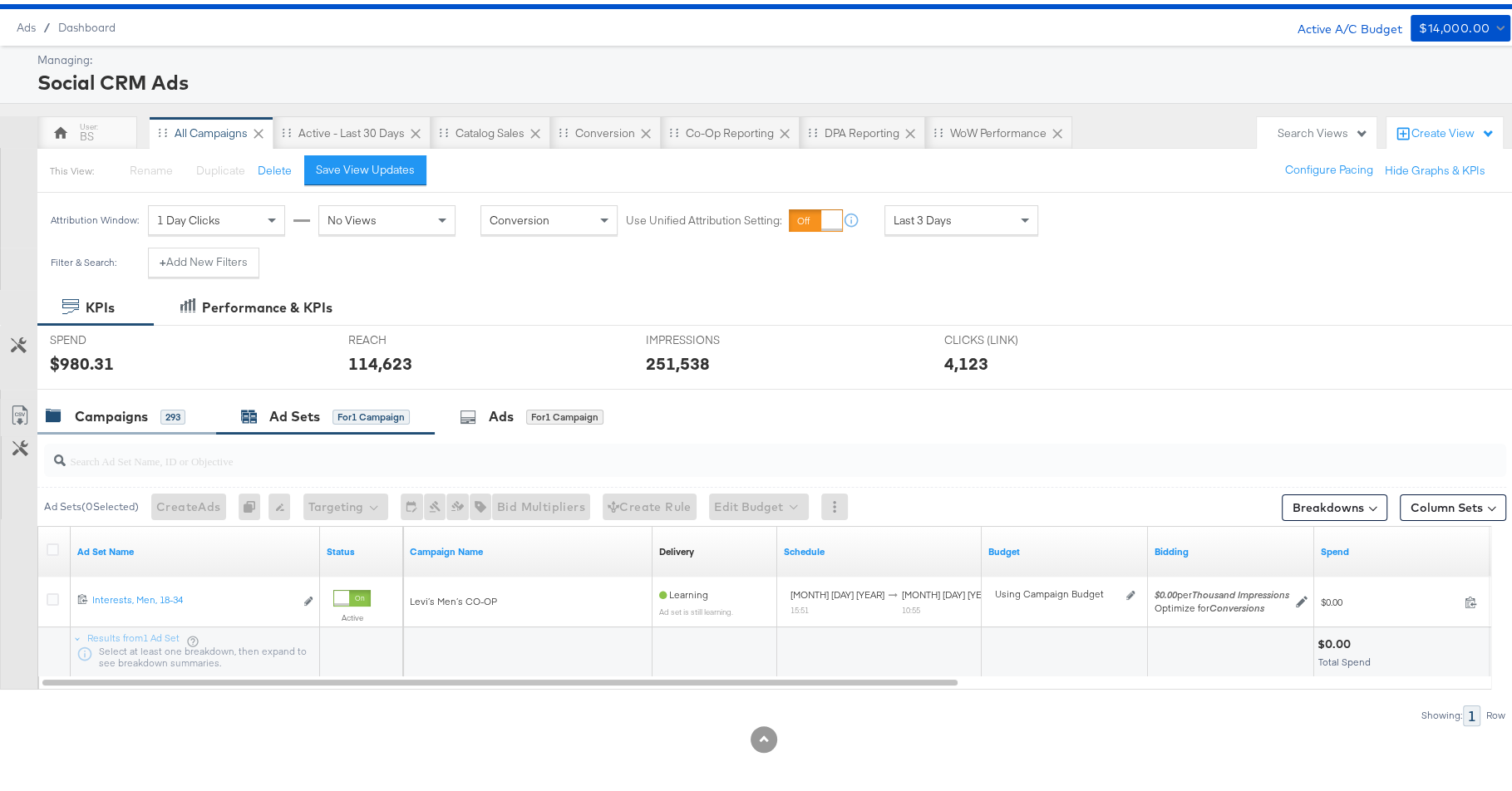 click on "Campaigns 293" at bounding box center [126, 412] 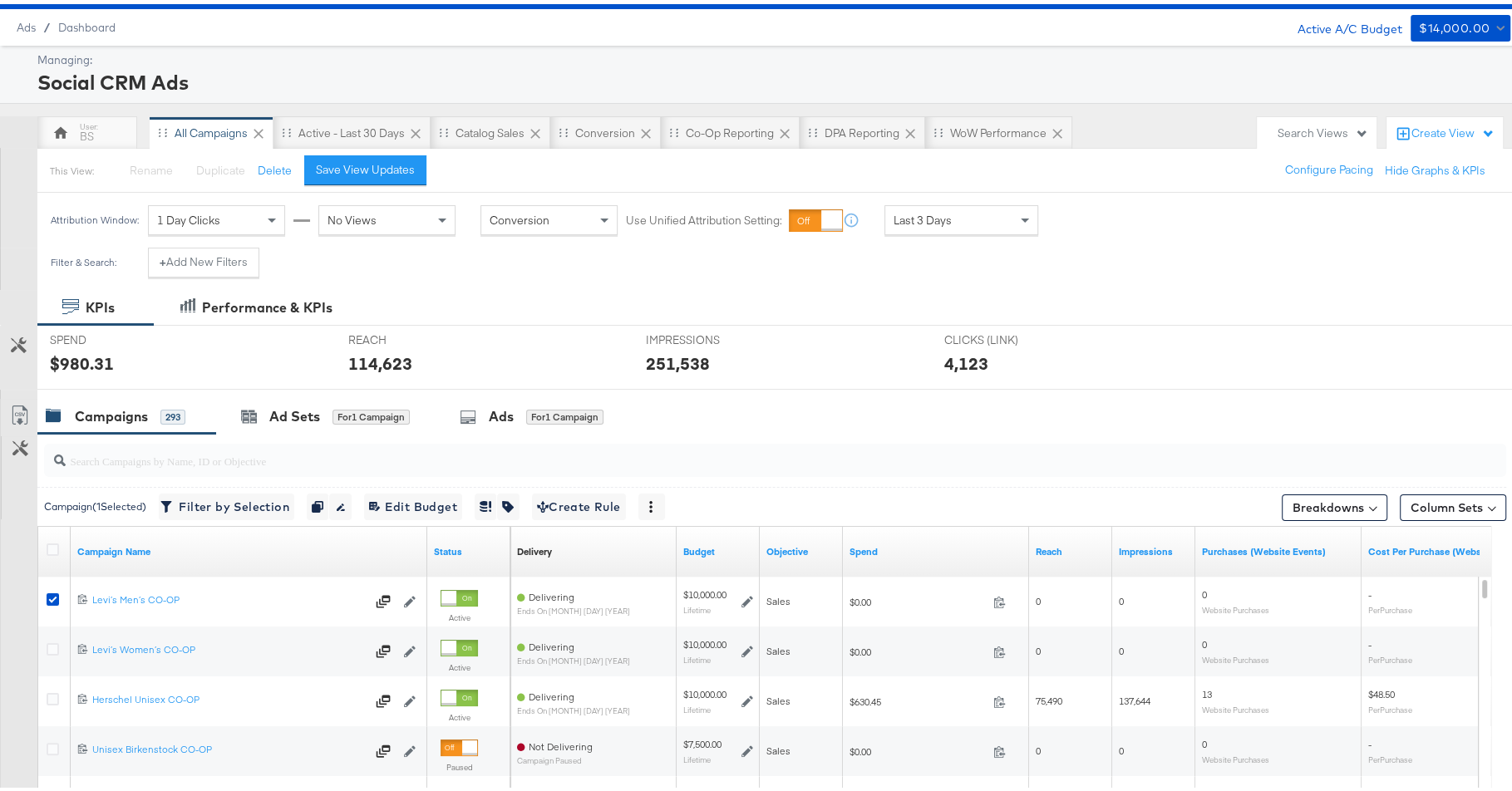 scroll, scrollTop: 0, scrollLeft: 0, axis: both 